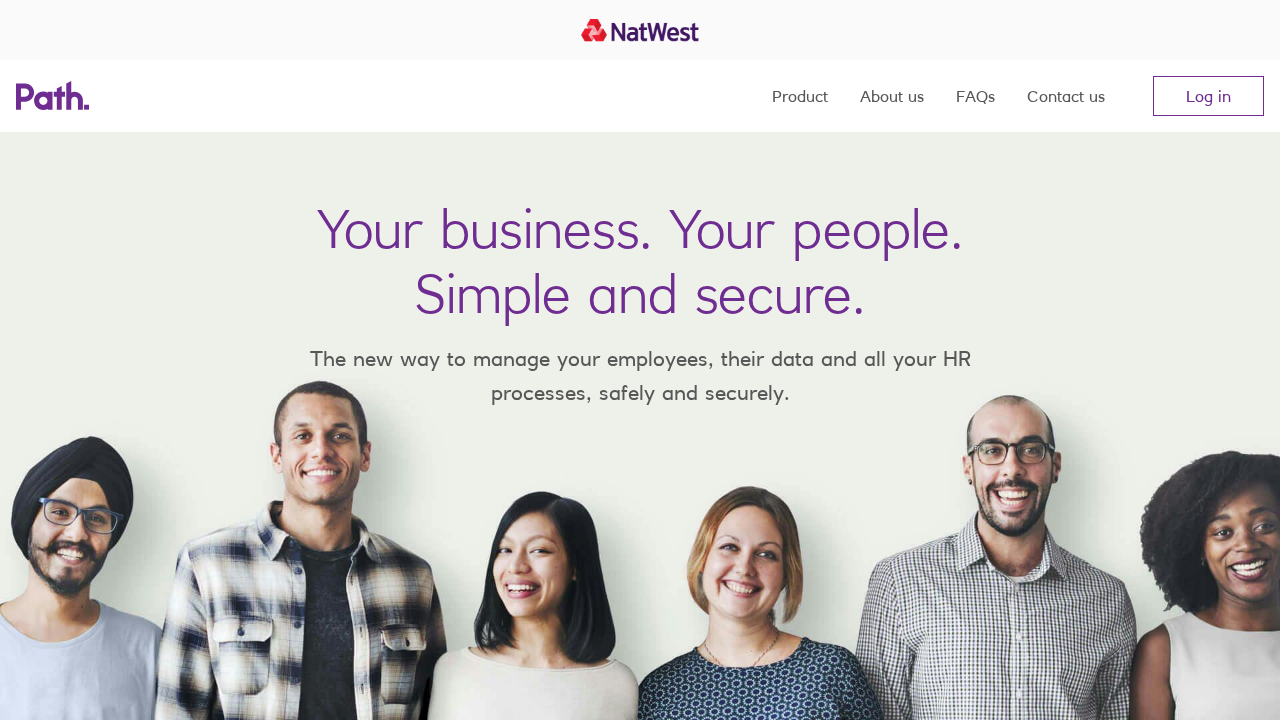 scroll, scrollTop: 0, scrollLeft: 0, axis: both 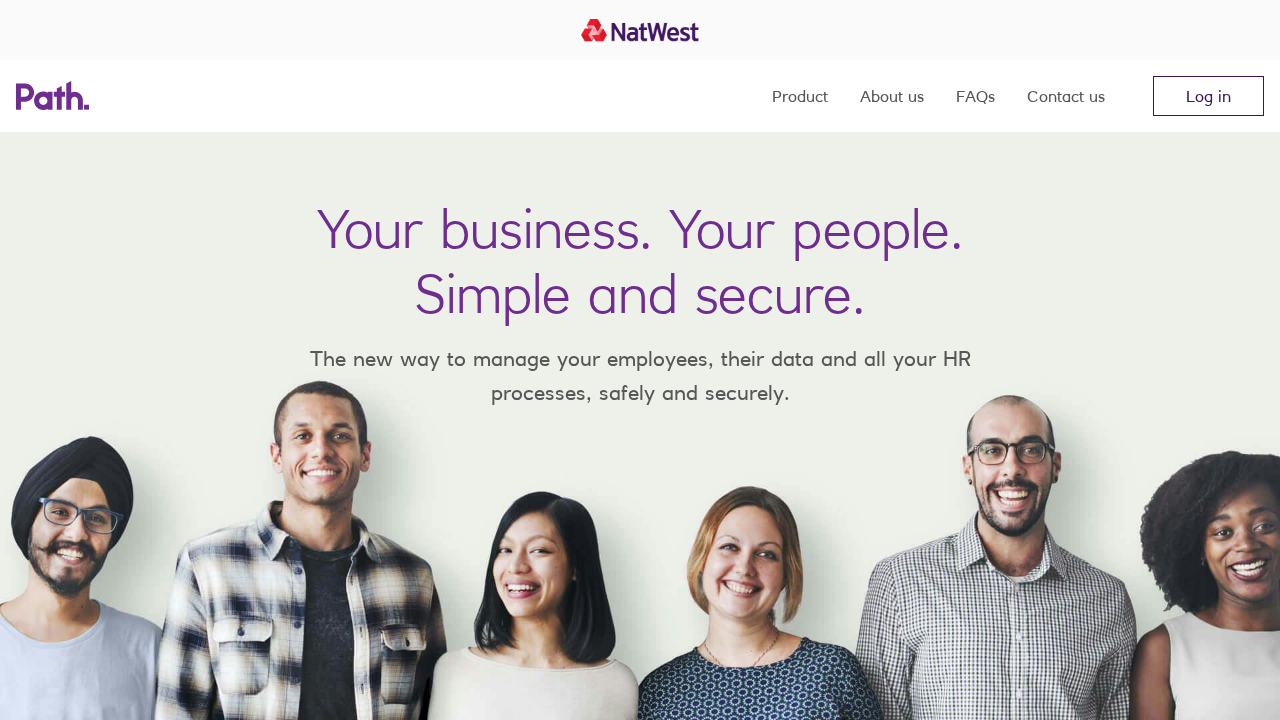 click on "Log in" at bounding box center [1208, 96] 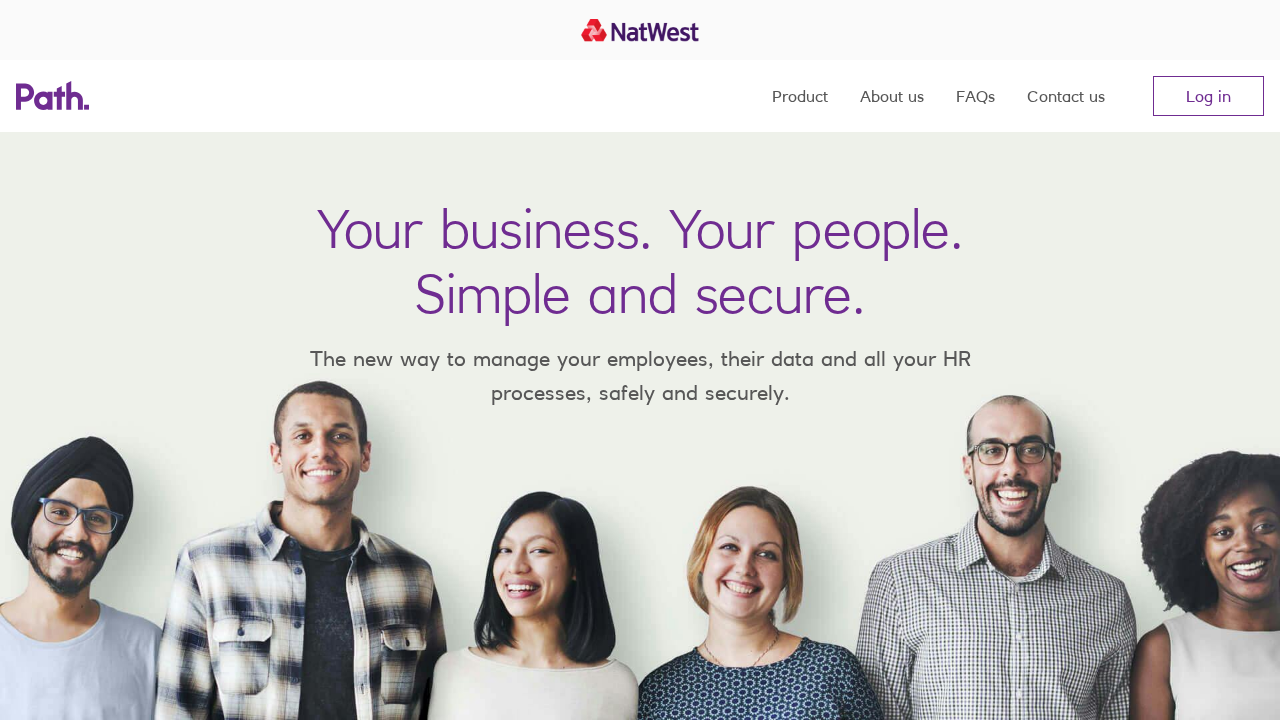 scroll, scrollTop: 0, scrollLeft: 0, axis: both 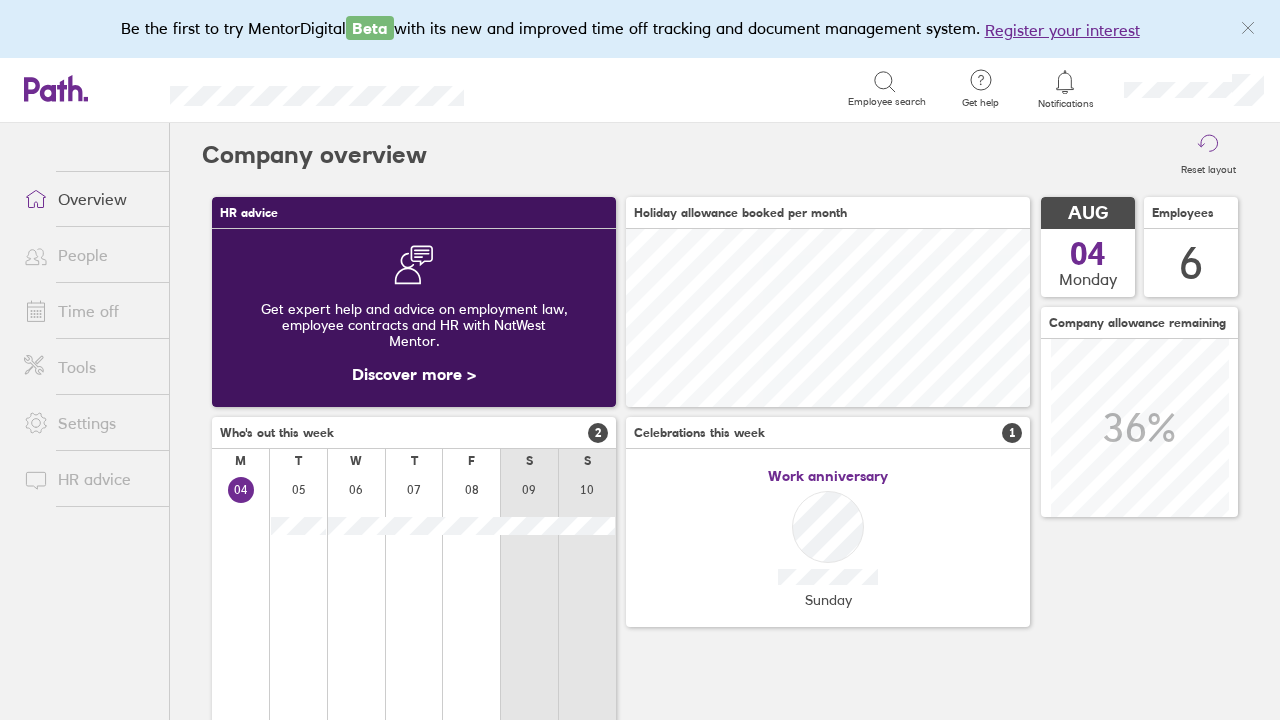 click on "People" at bounding box center [88, 255] 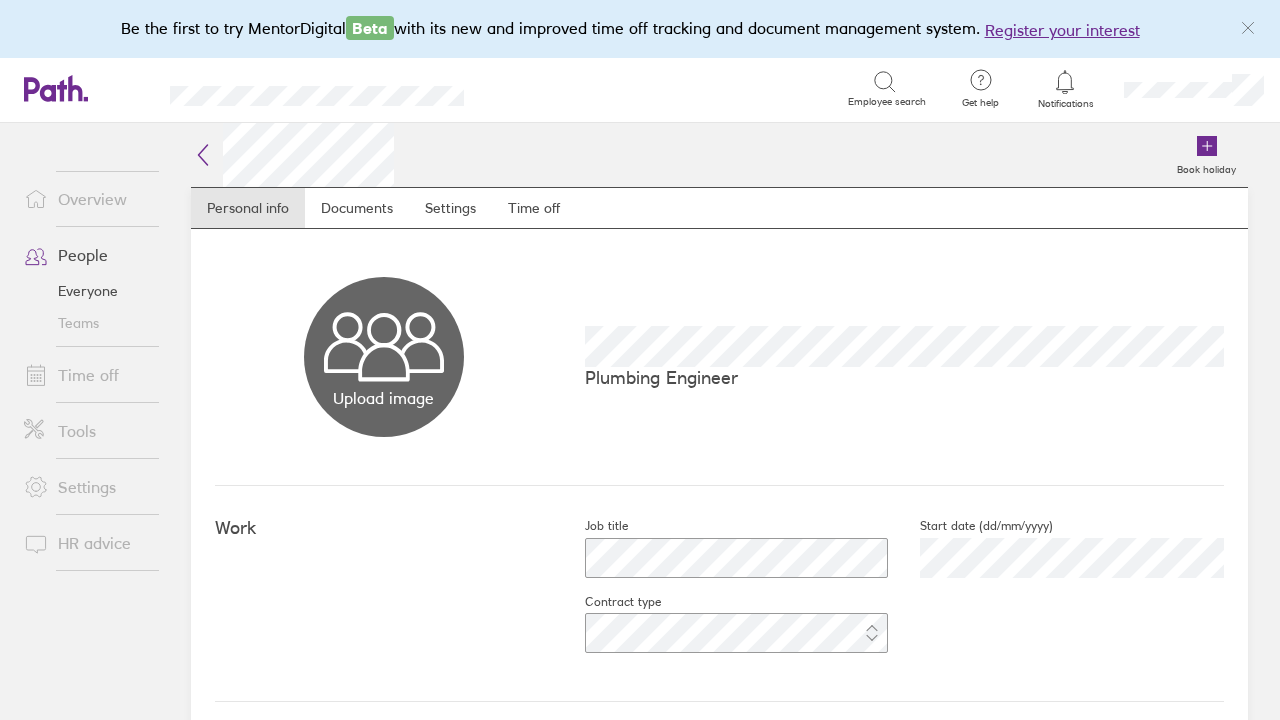 click on "Time off" at bounding box center [88, 375] 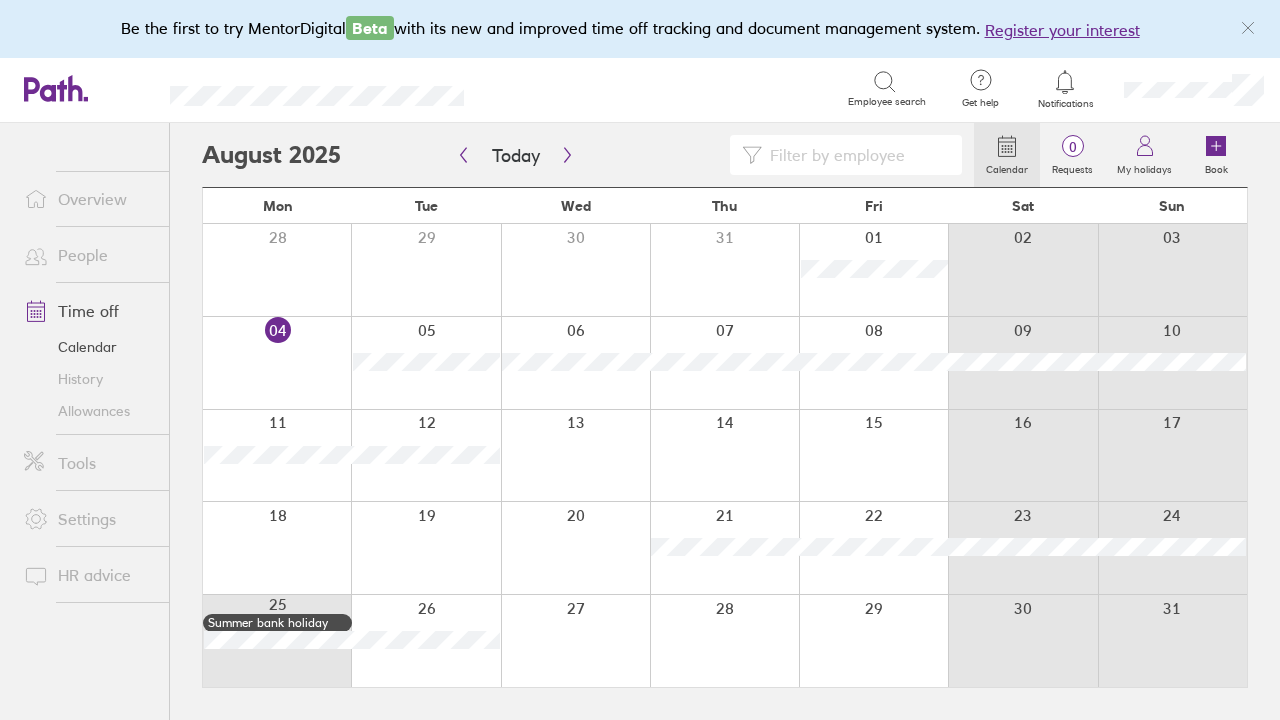 click on "Allowances" at bounding box center (88, 411) 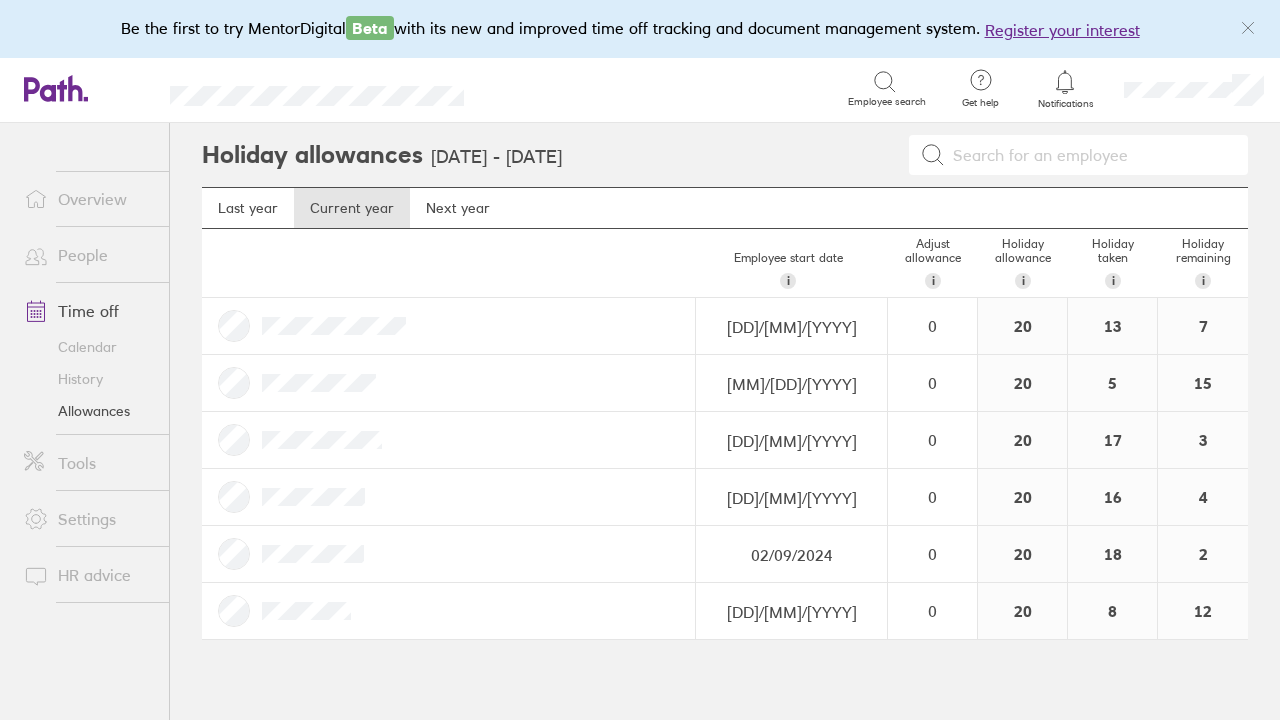 click on "Calendar" at bounding box center [88, 347] 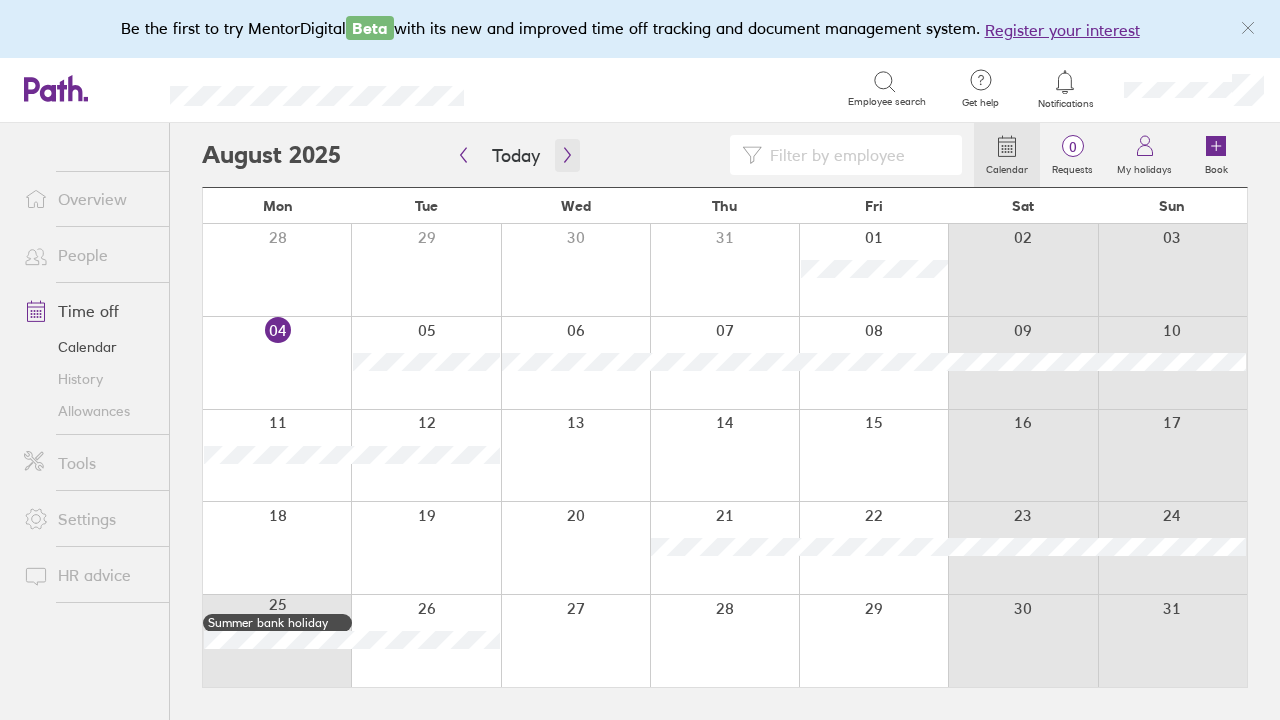 click 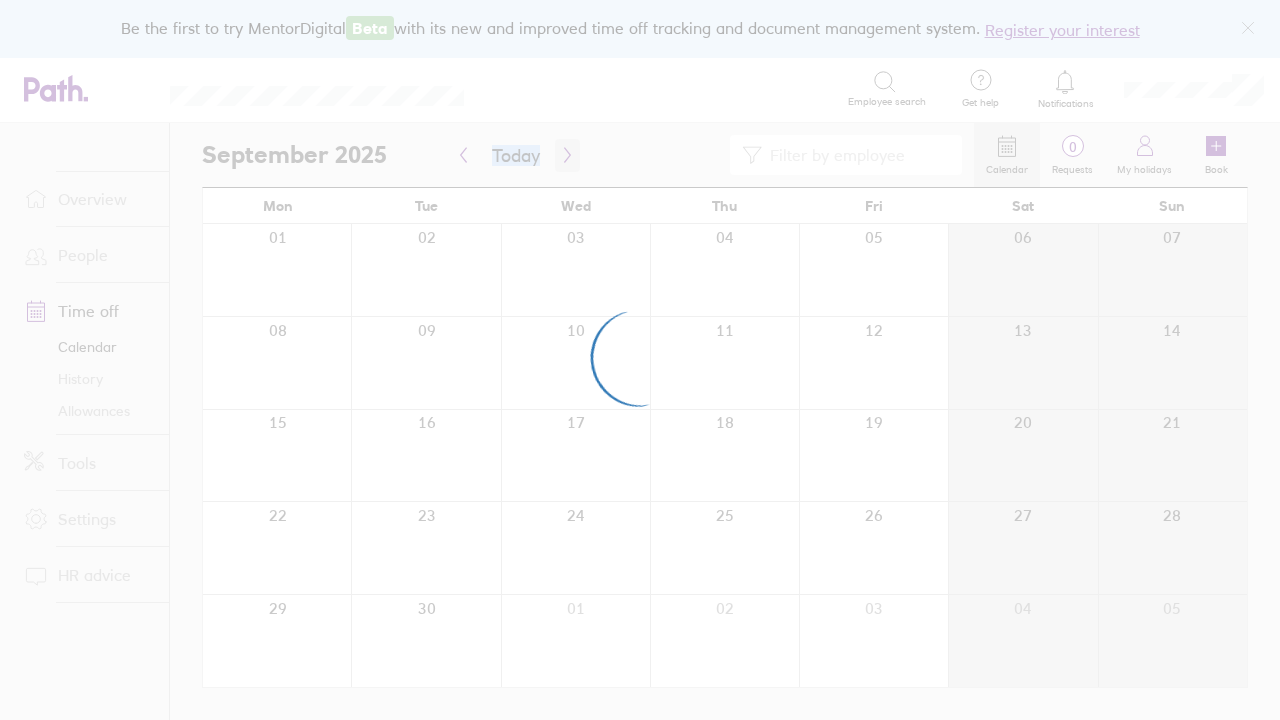 click at bounding box center (640, 360) 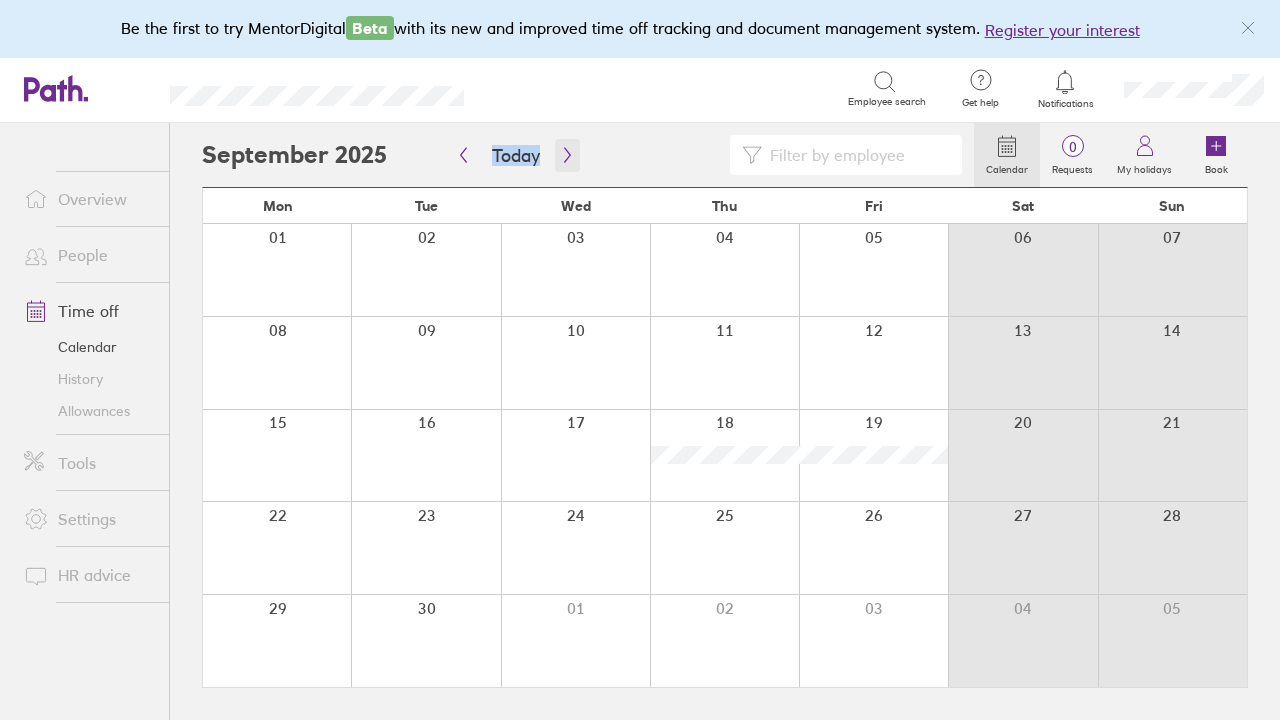 click 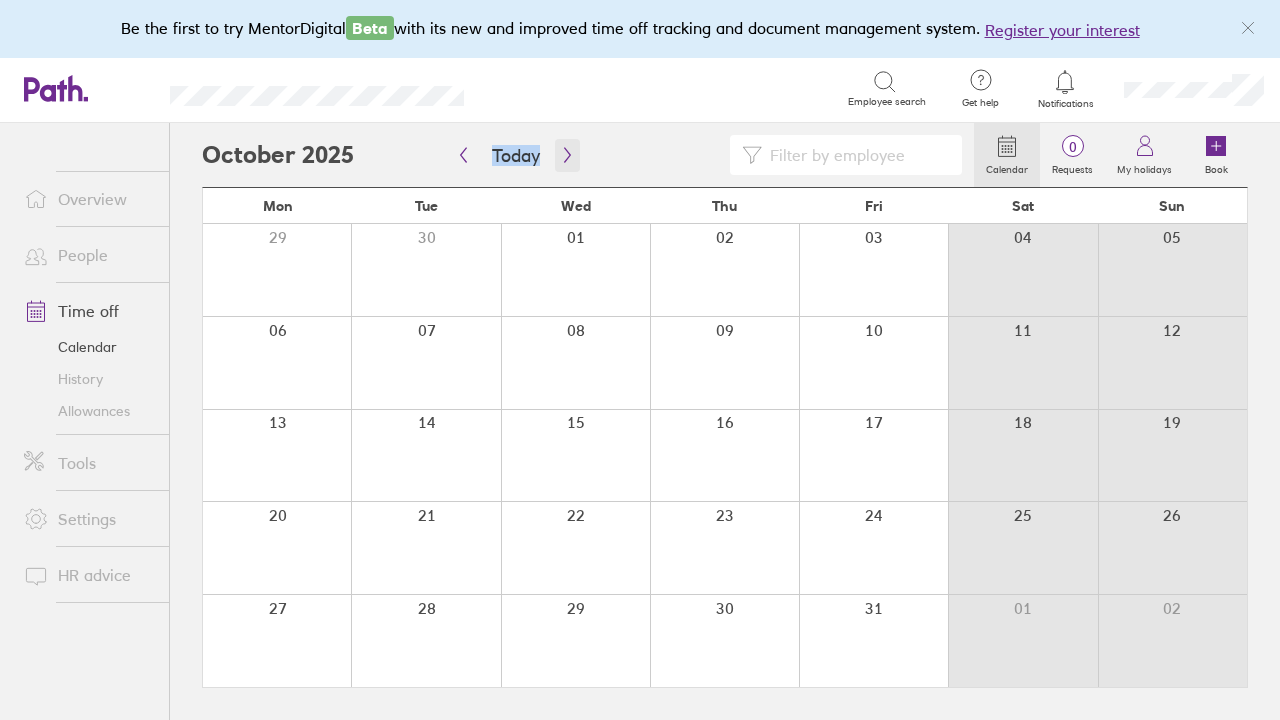 click 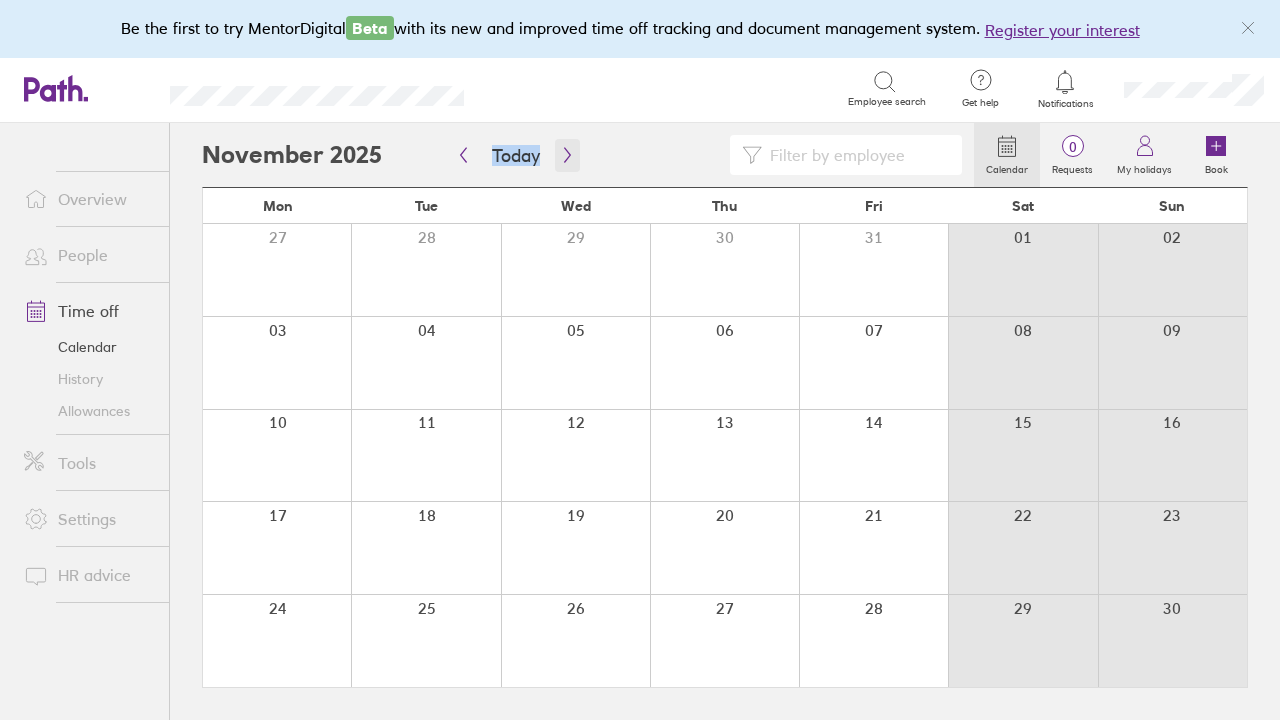 click 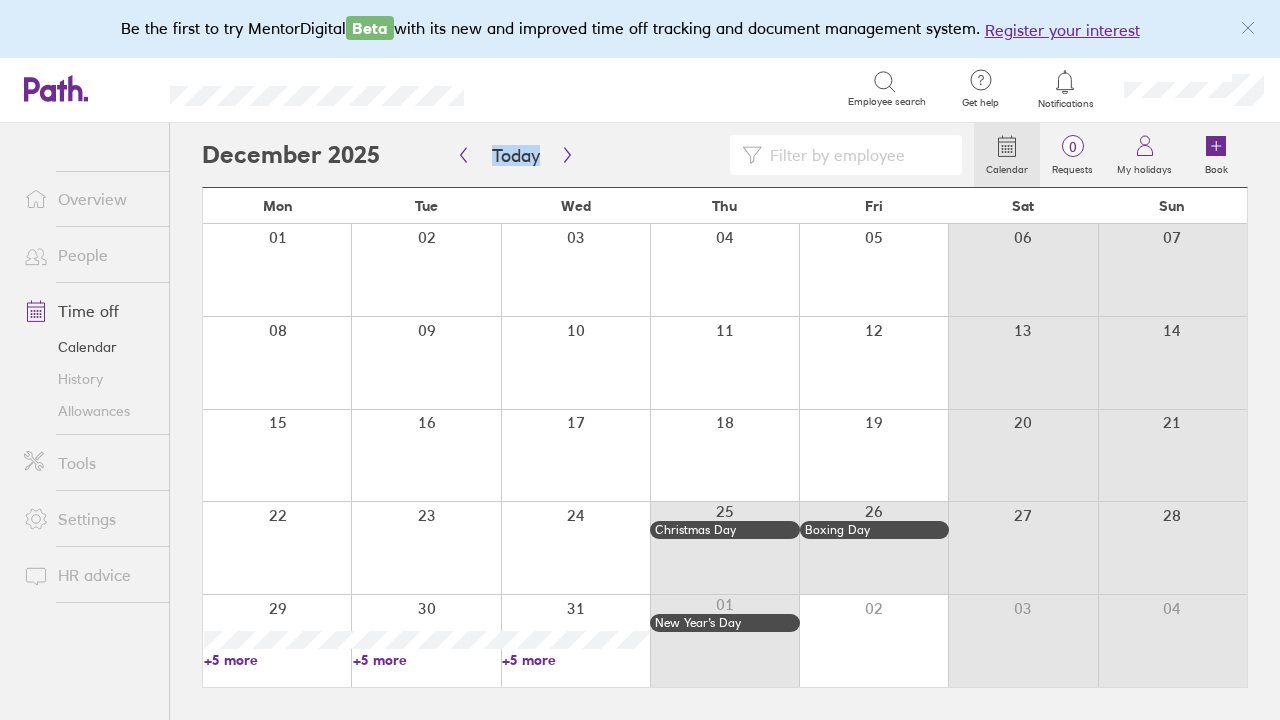 click on "+5 more" at bounding box center (277, 660) 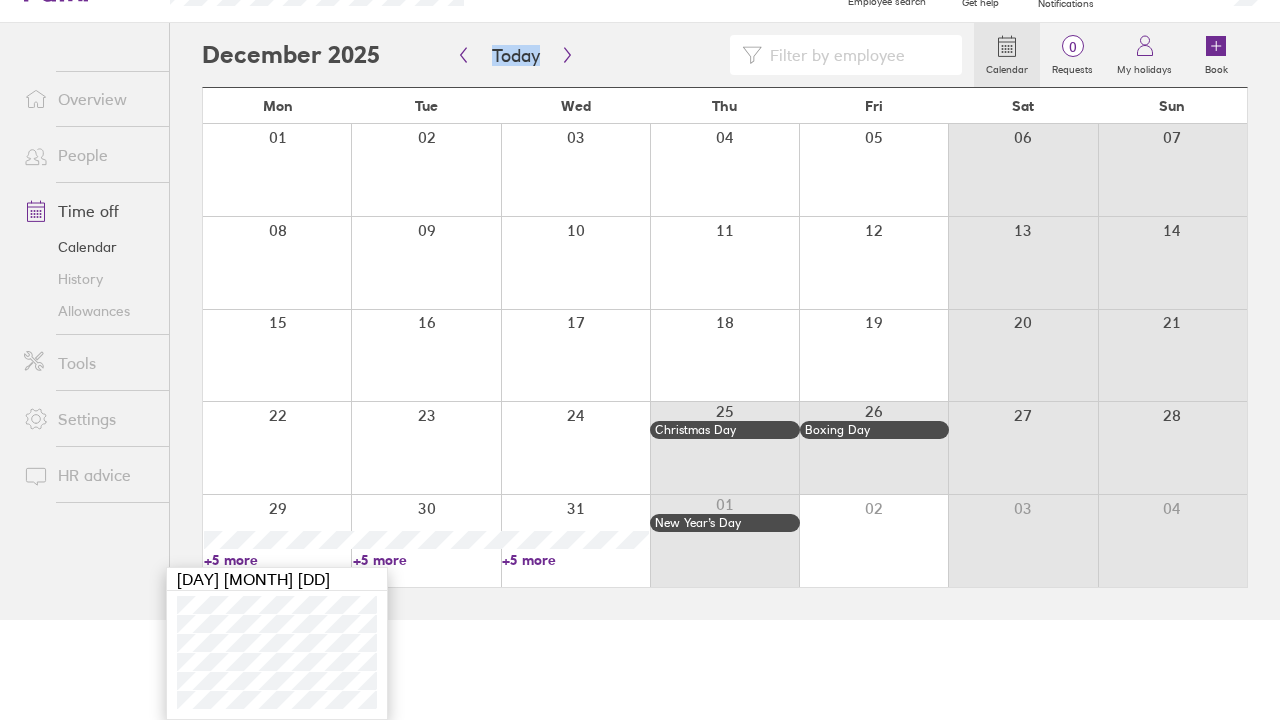 scroll, scrollTop: 100, scrollLeft: 0, axis: vertical 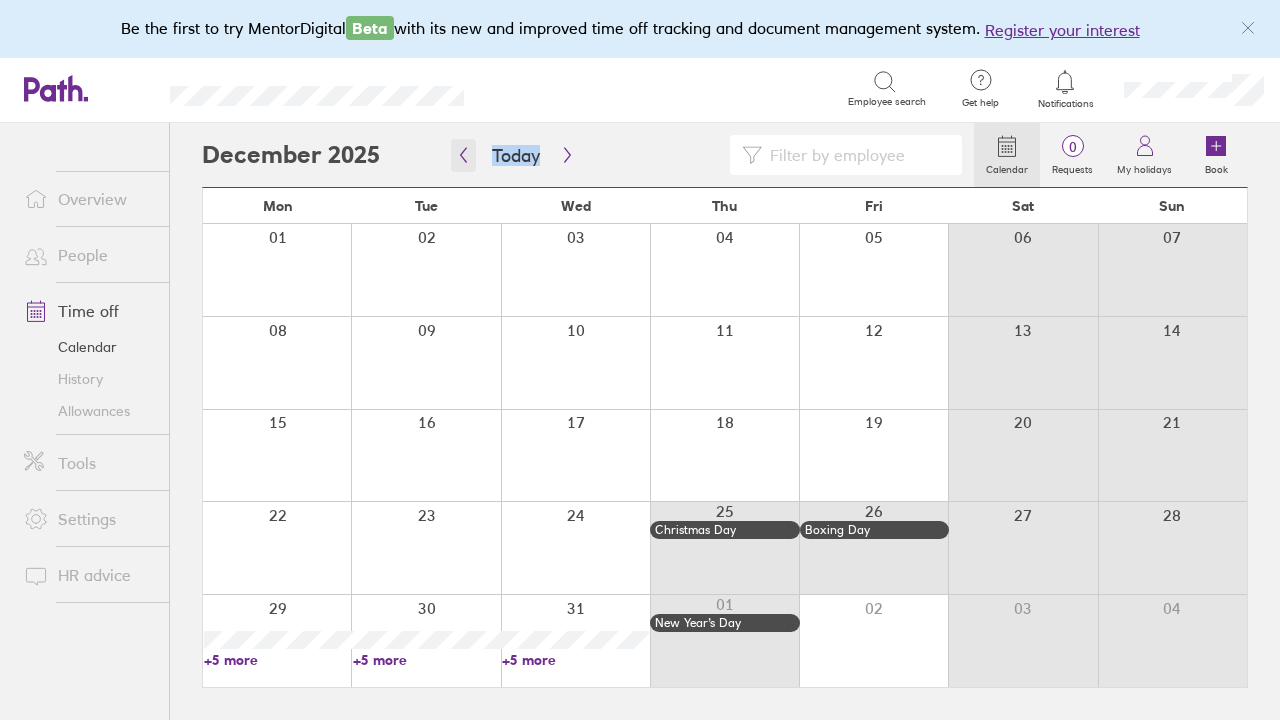 click 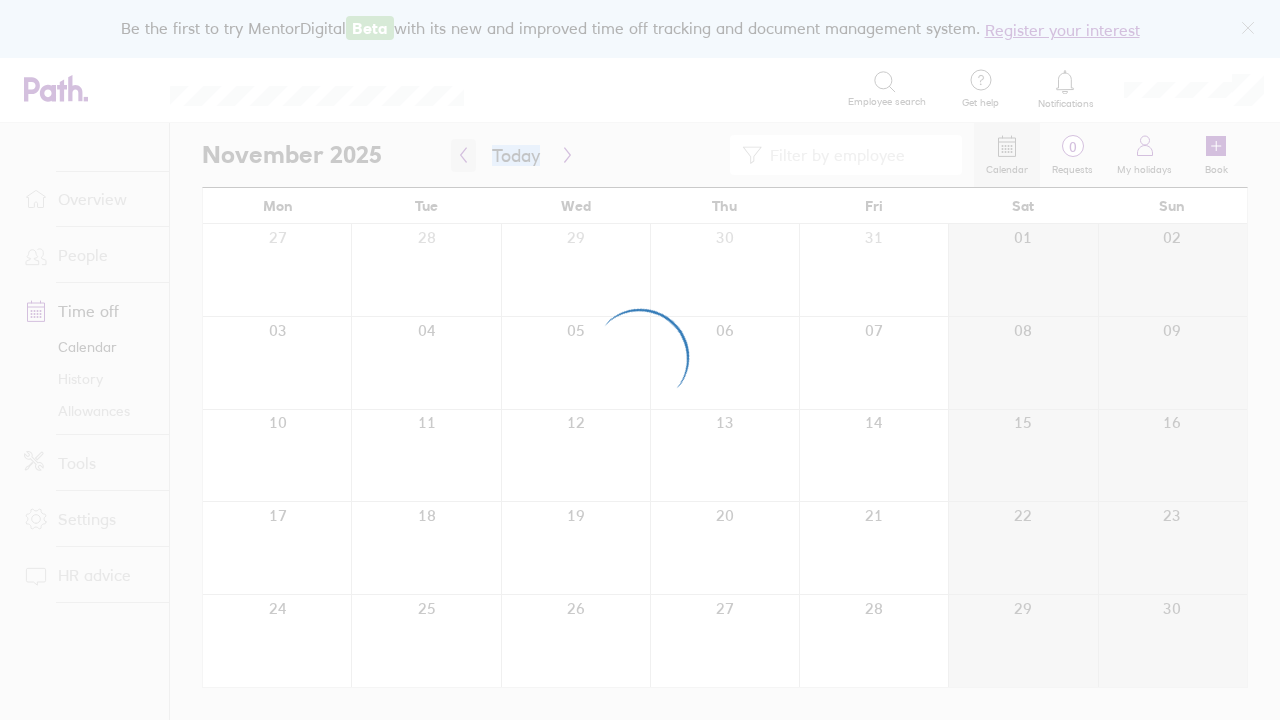 click at bounding box center (640, 360) 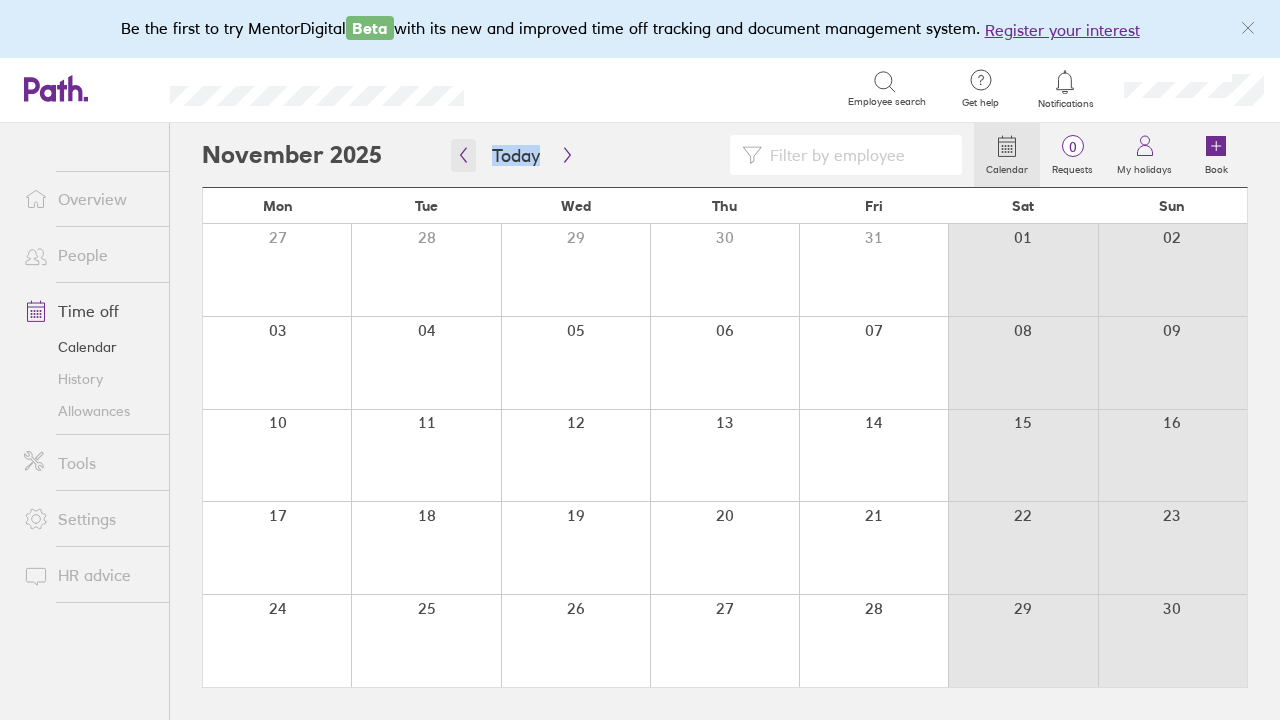 click 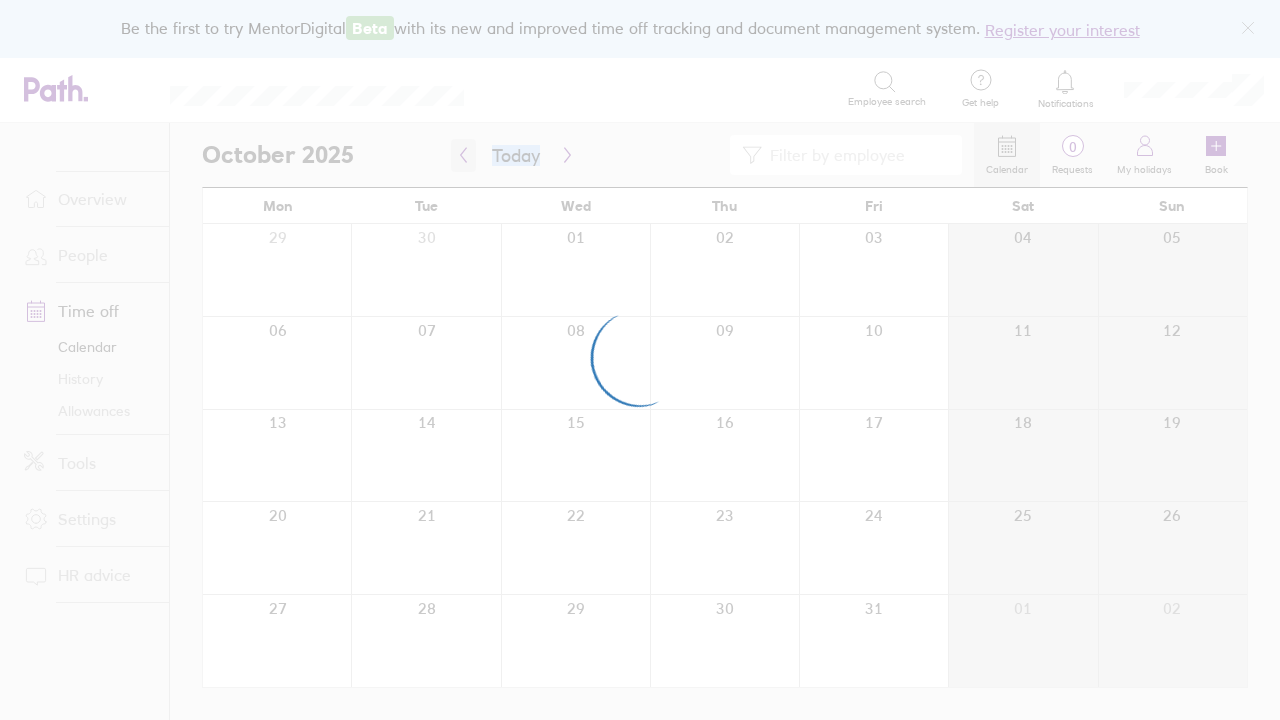 click at bounding box center (640, 360) 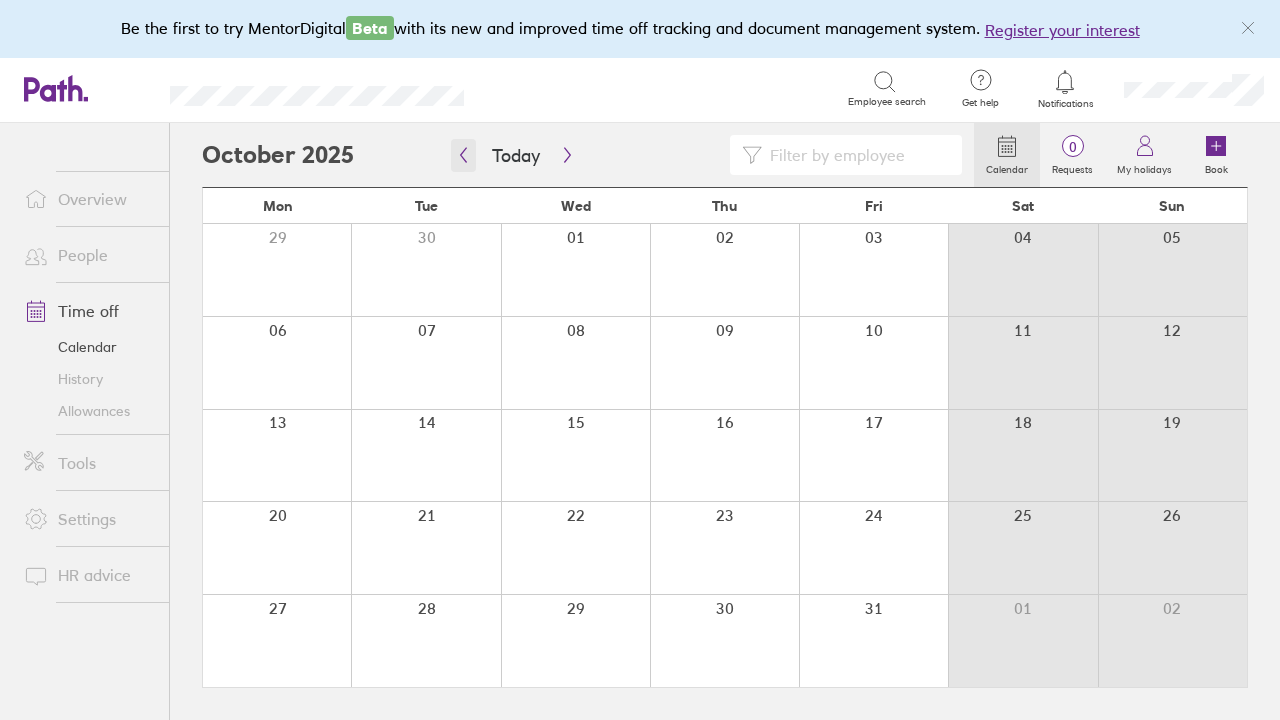 click 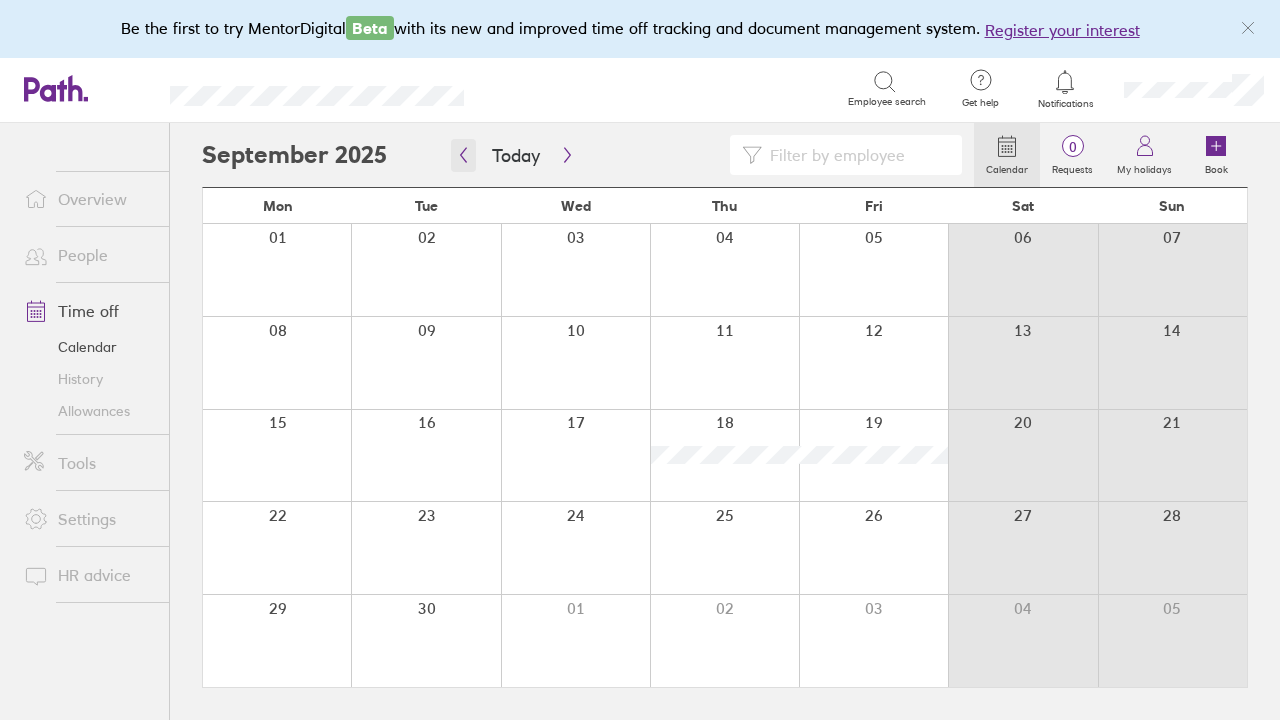 click 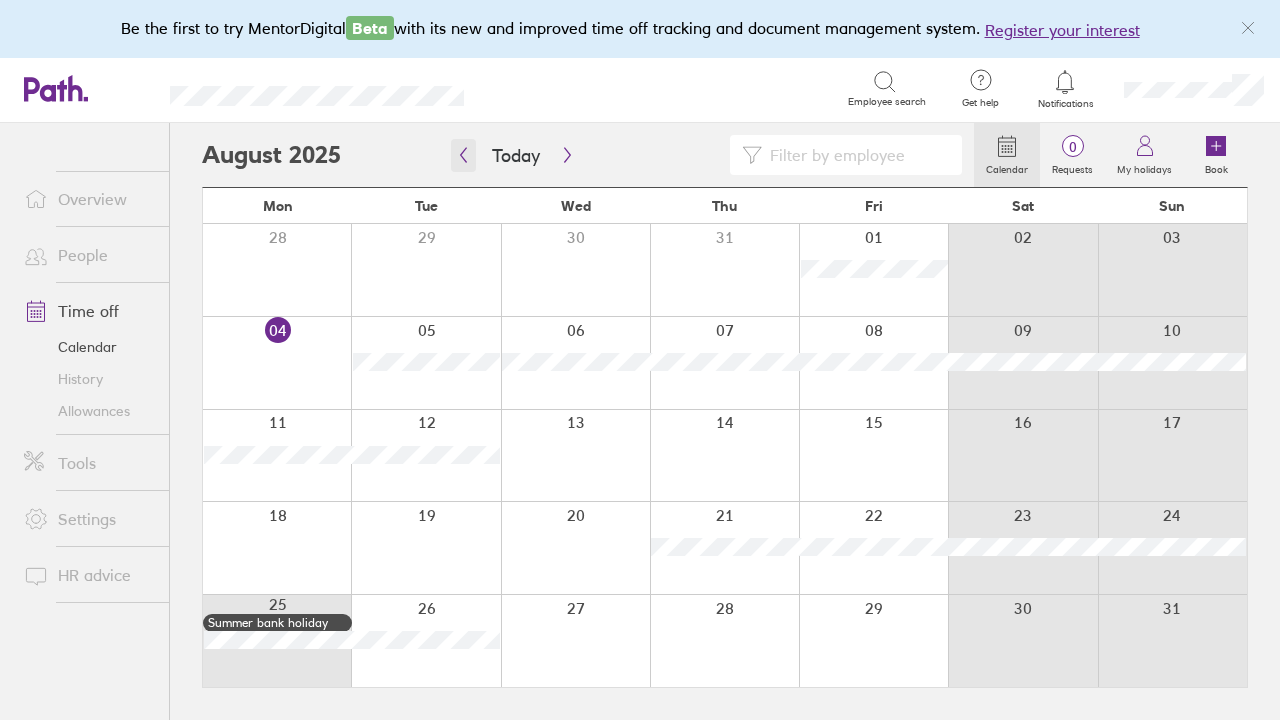 click 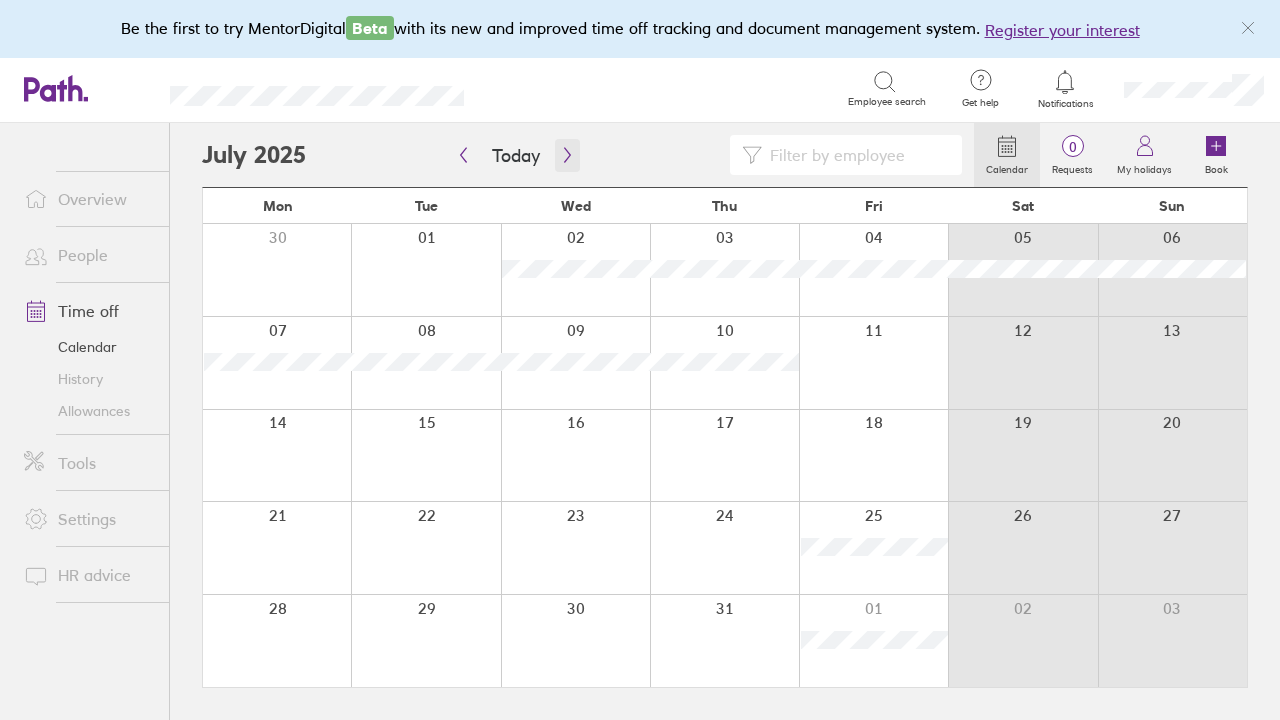 click 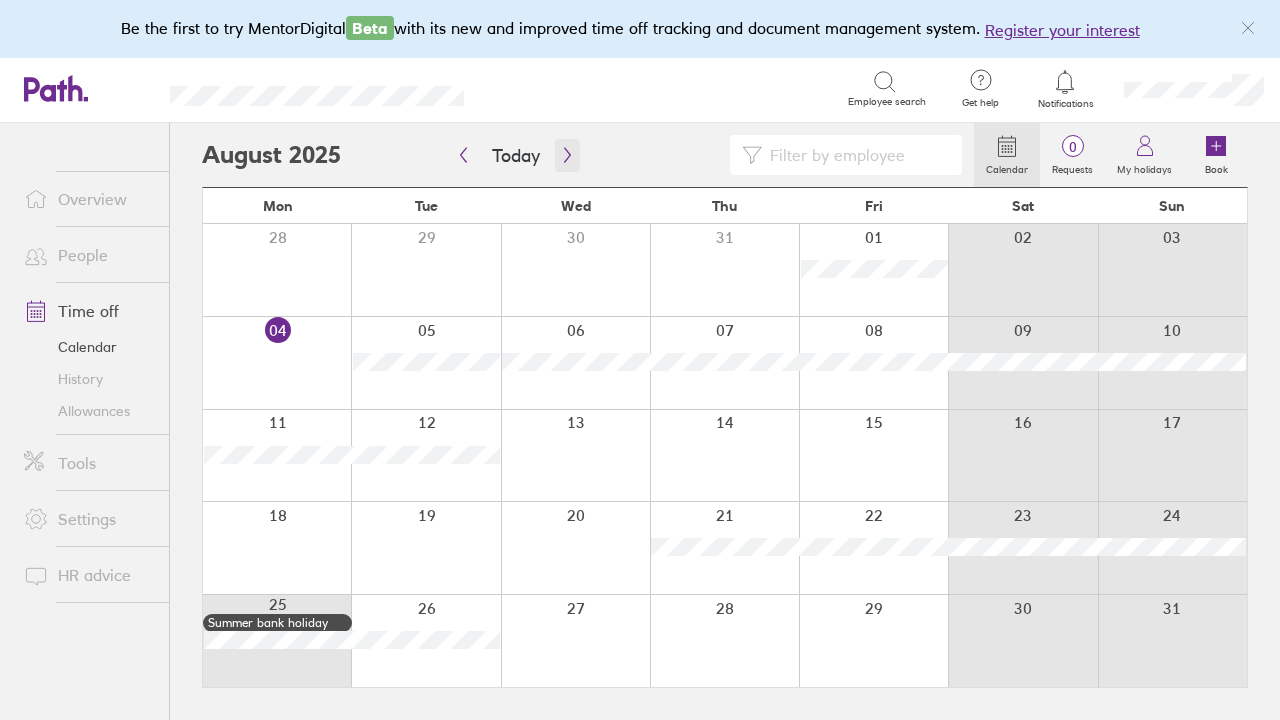 click 